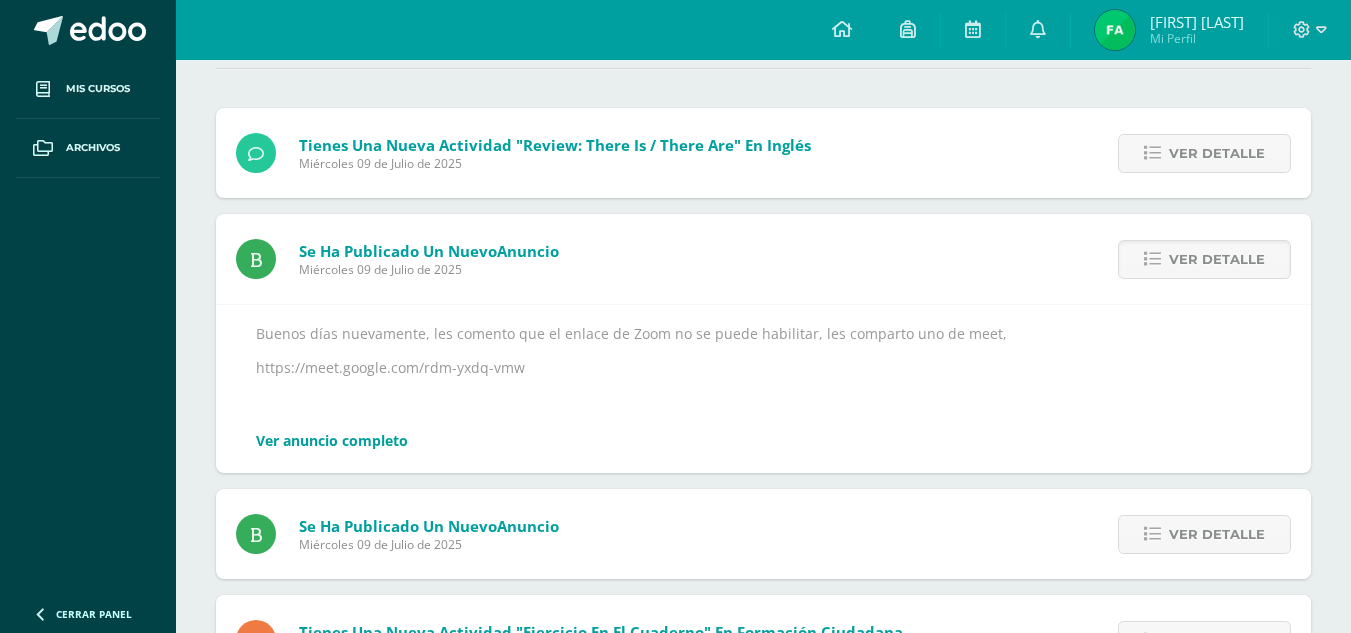 scroll, scrollTop: 200, scrollLeft: 0, axis: vertical 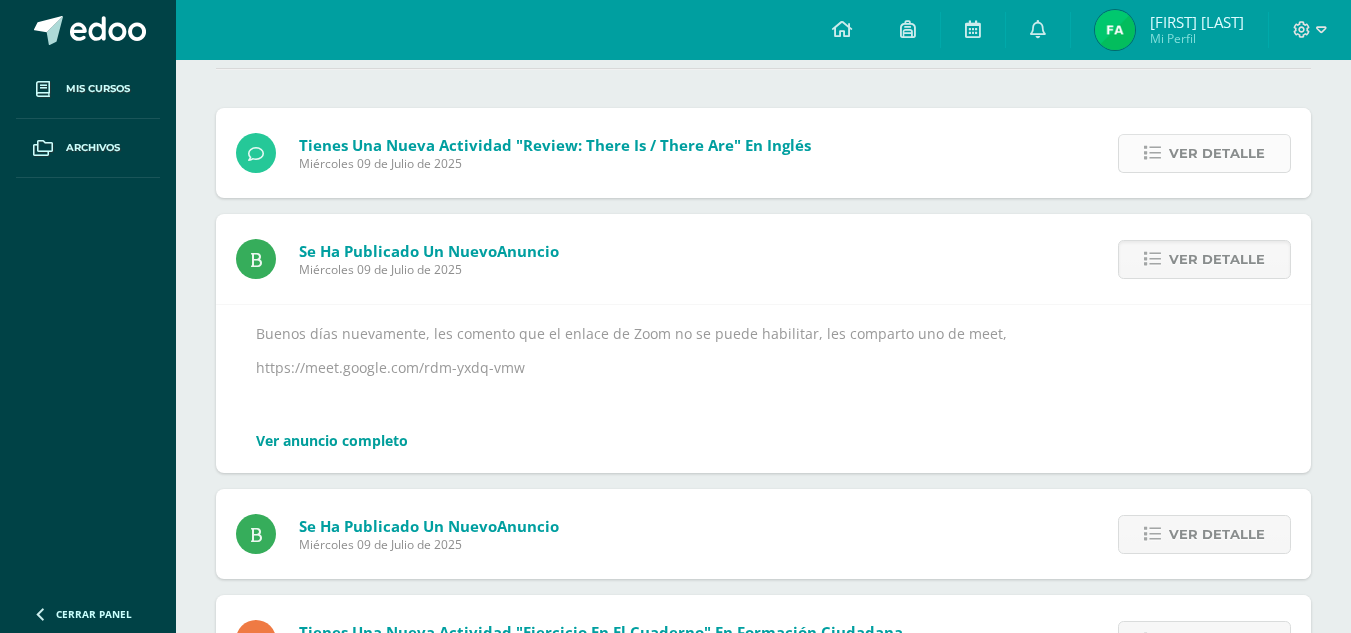 click on "Ver detalle" at bounding box center [1217, 153] 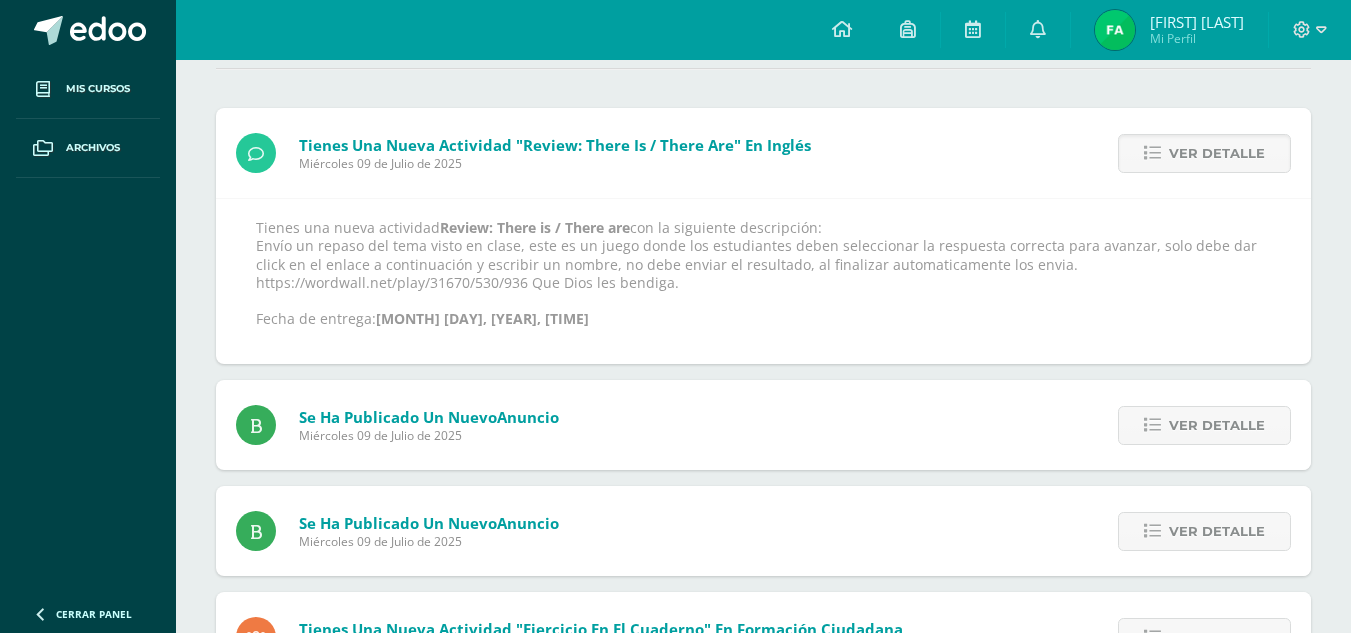 drag, startPoint x: 440, startPoint y: 288, endPoint x: 875, endPoint y: 286, distance: 435.0046 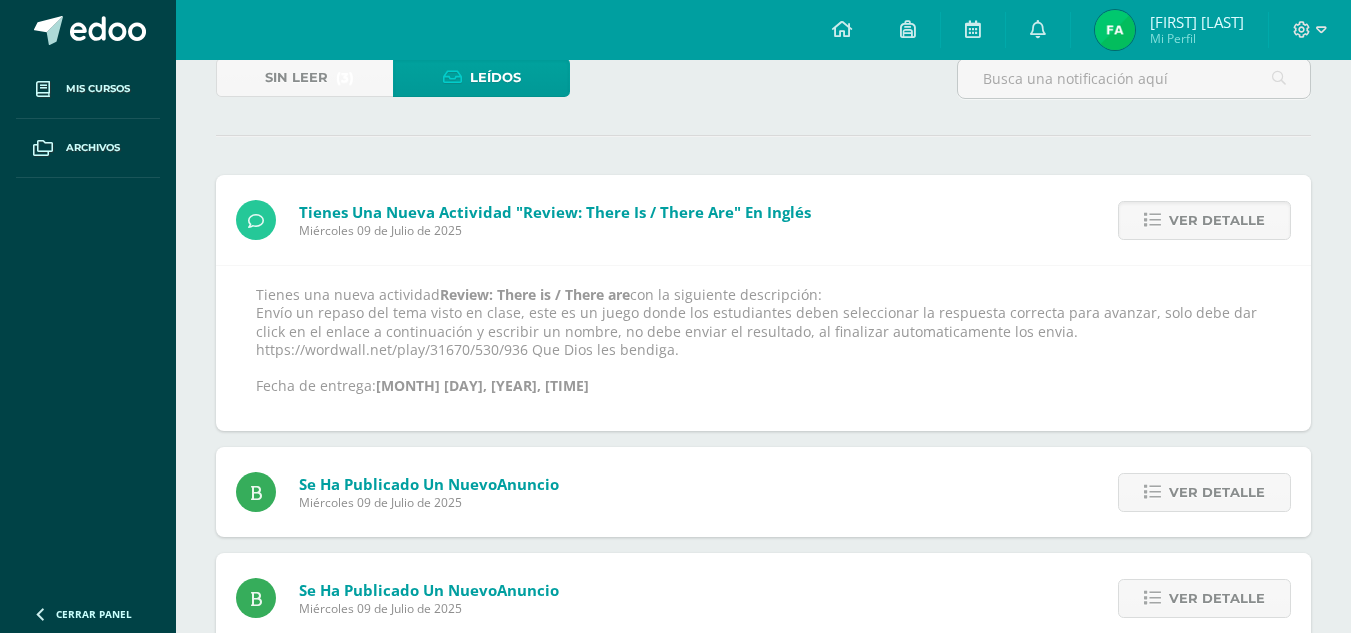 scroll, scrollTop: 100, scrollLeft: 0, axis: vertical 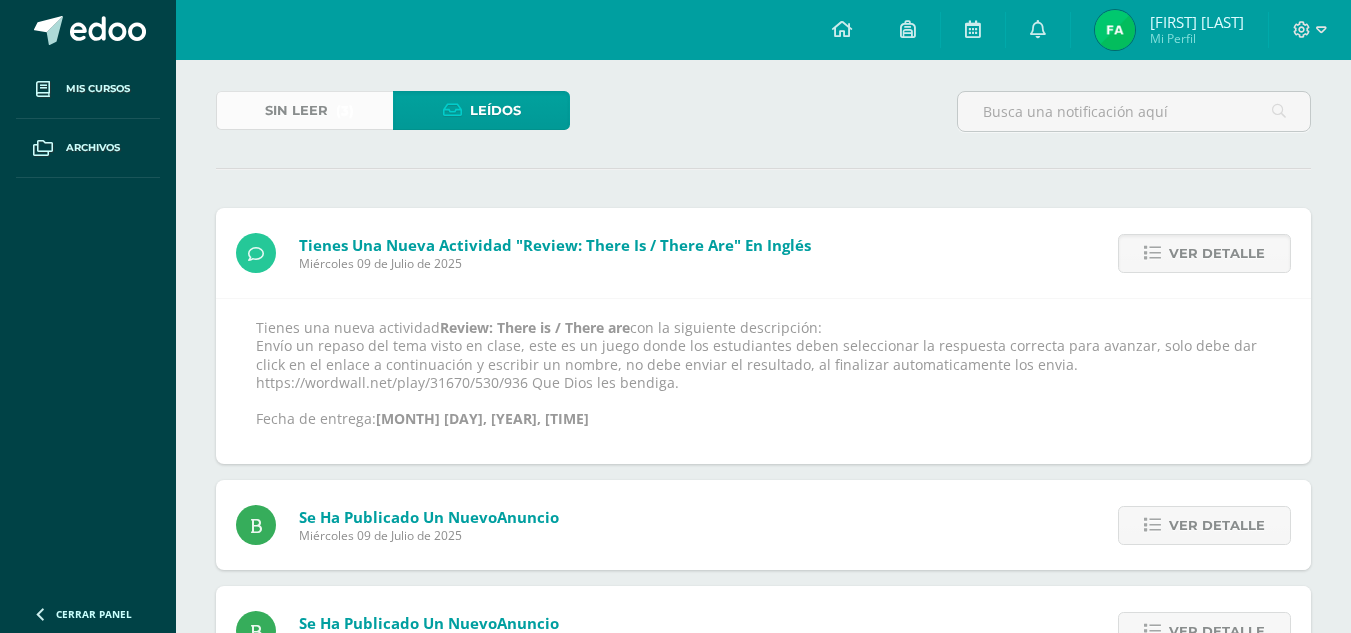 click on "Sin leer" at bounding box center [296, 110] 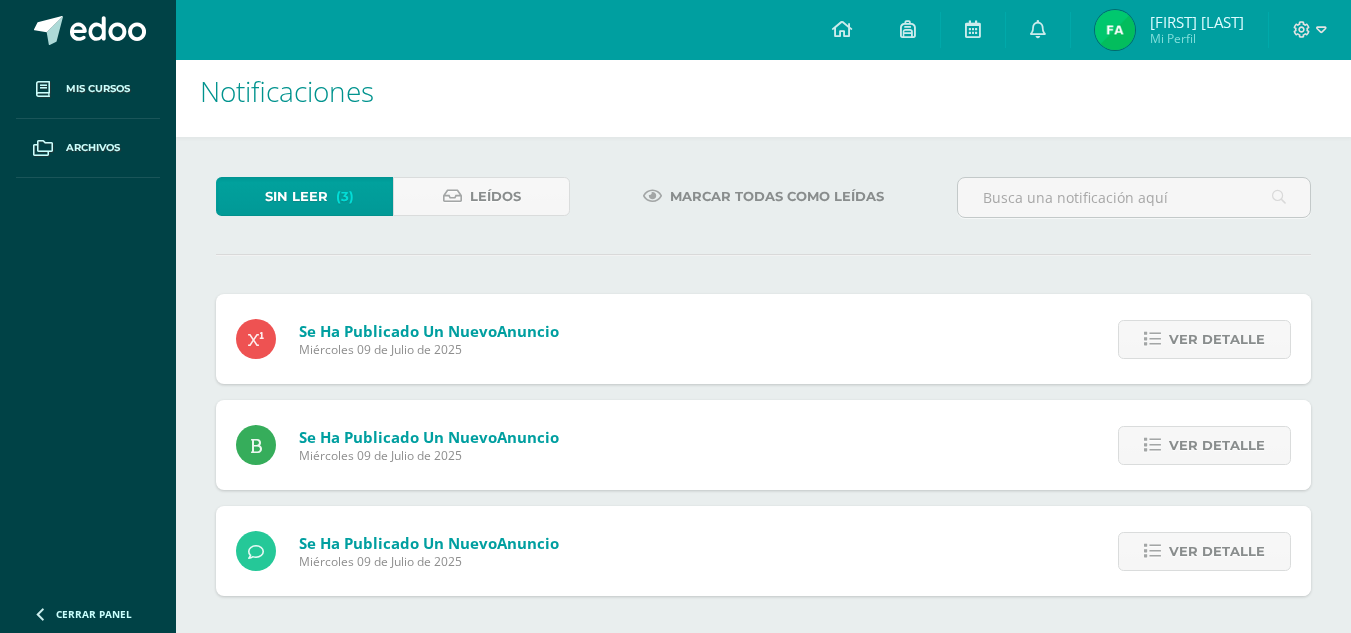 scroll, scrollTop: 17, scrollLeft: 0, axis: vertical 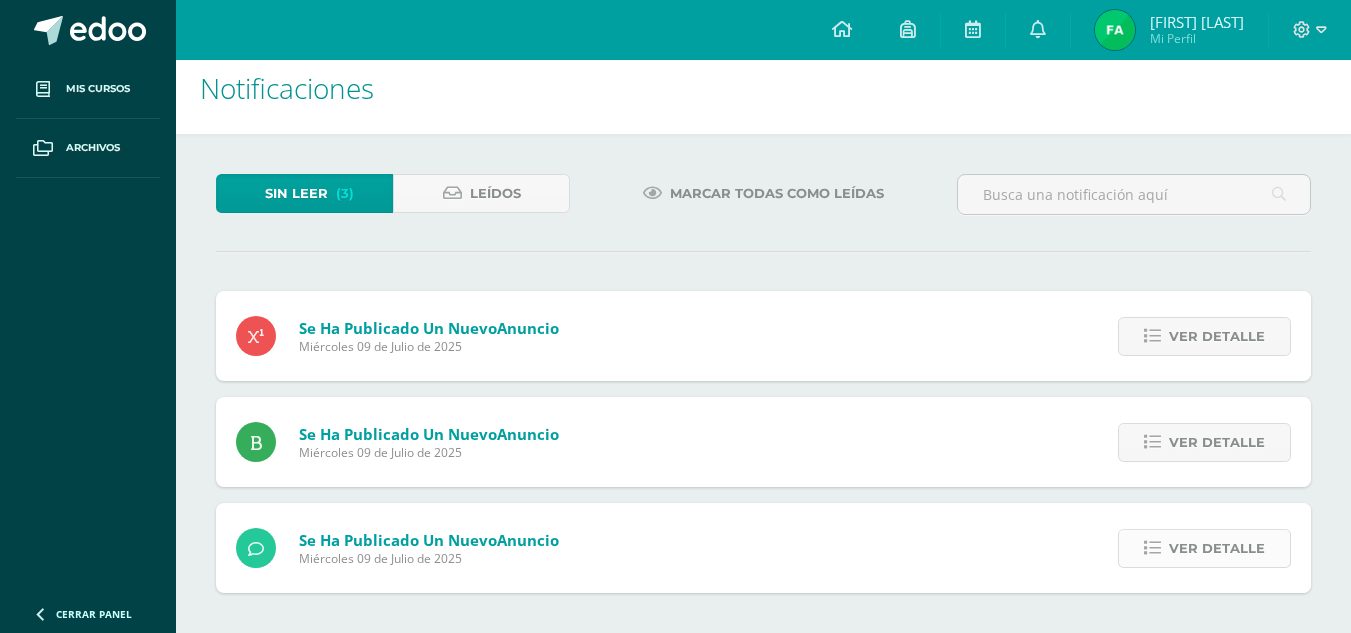 click on "Ver detalle" at bounding box center [1217, 336] 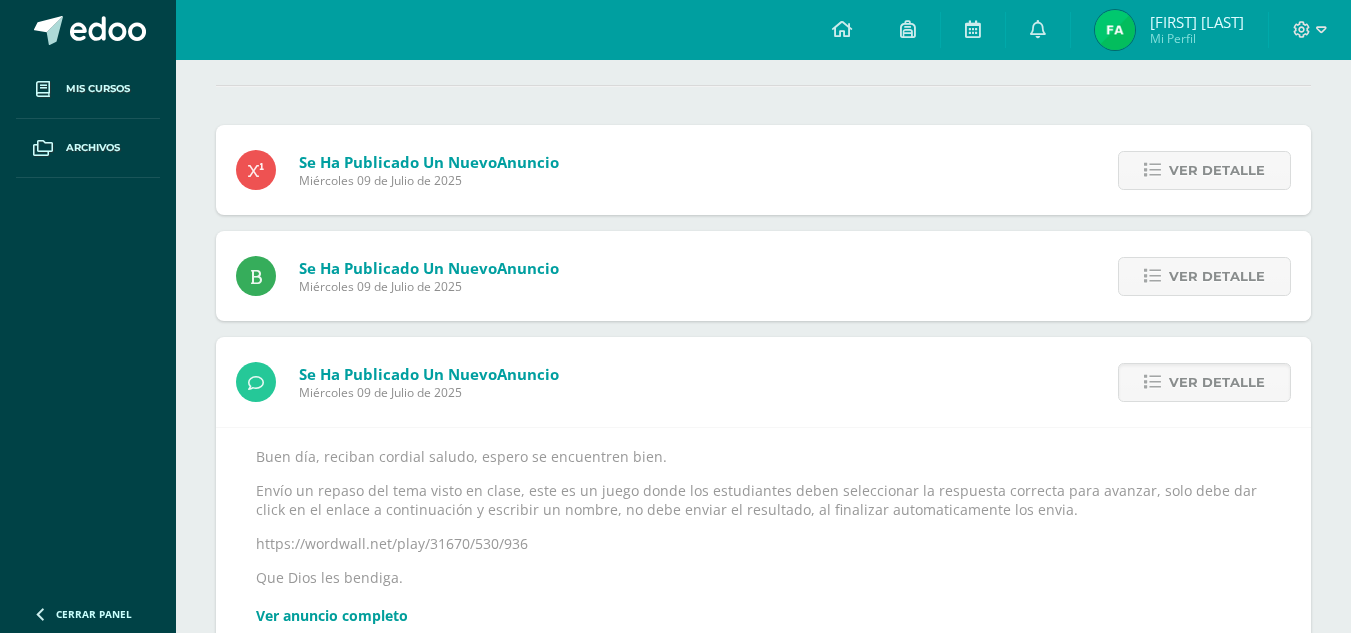 scroll, scrollTop: 217, scrollLeft: 0, axis: vertical 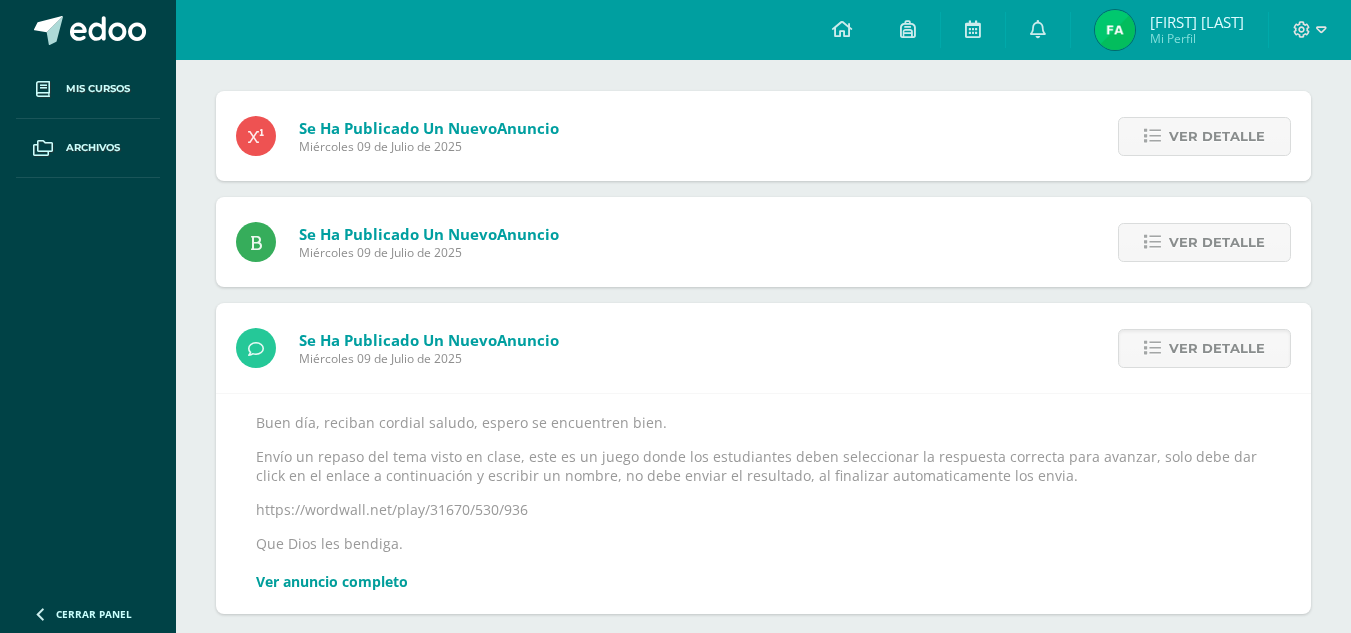 drag, startPoint x: 256, startPoint y: 502, endPoint x: 576, endPoint y: 513, distance: 320.189 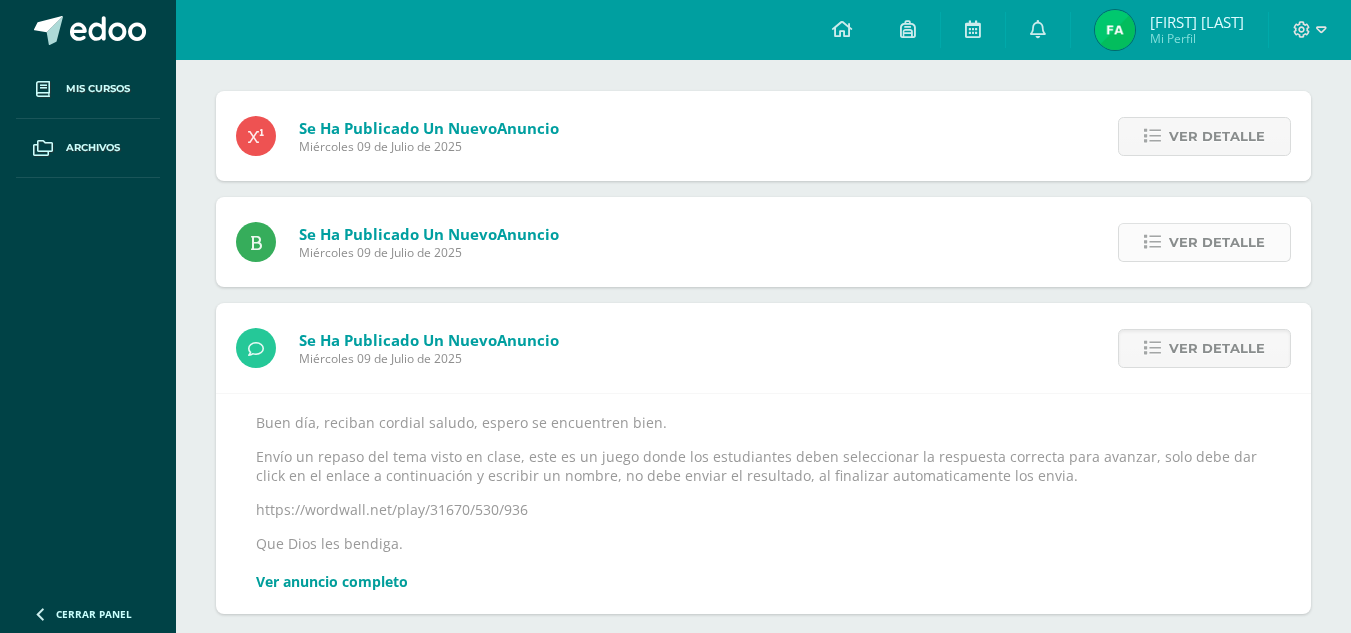 click on "Ver detalle" at bounding box center (1217, 136) 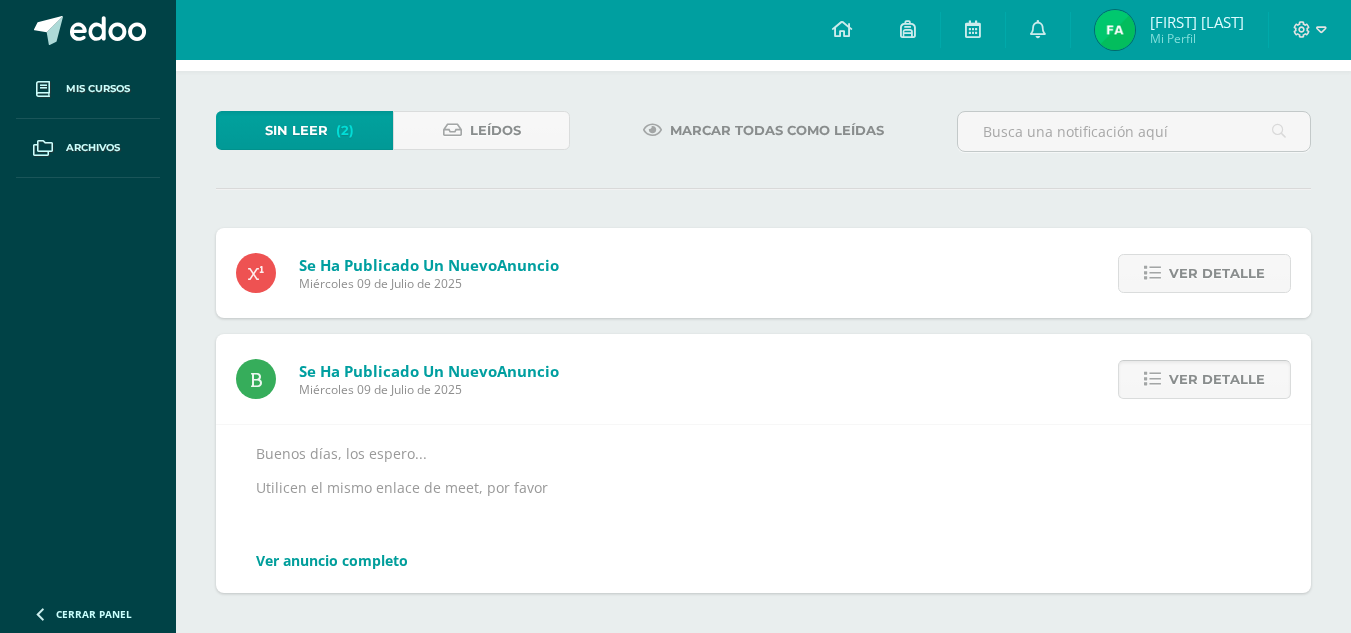 scroll, scrollTop: 80, scrollLeft: 0, axis: vertical 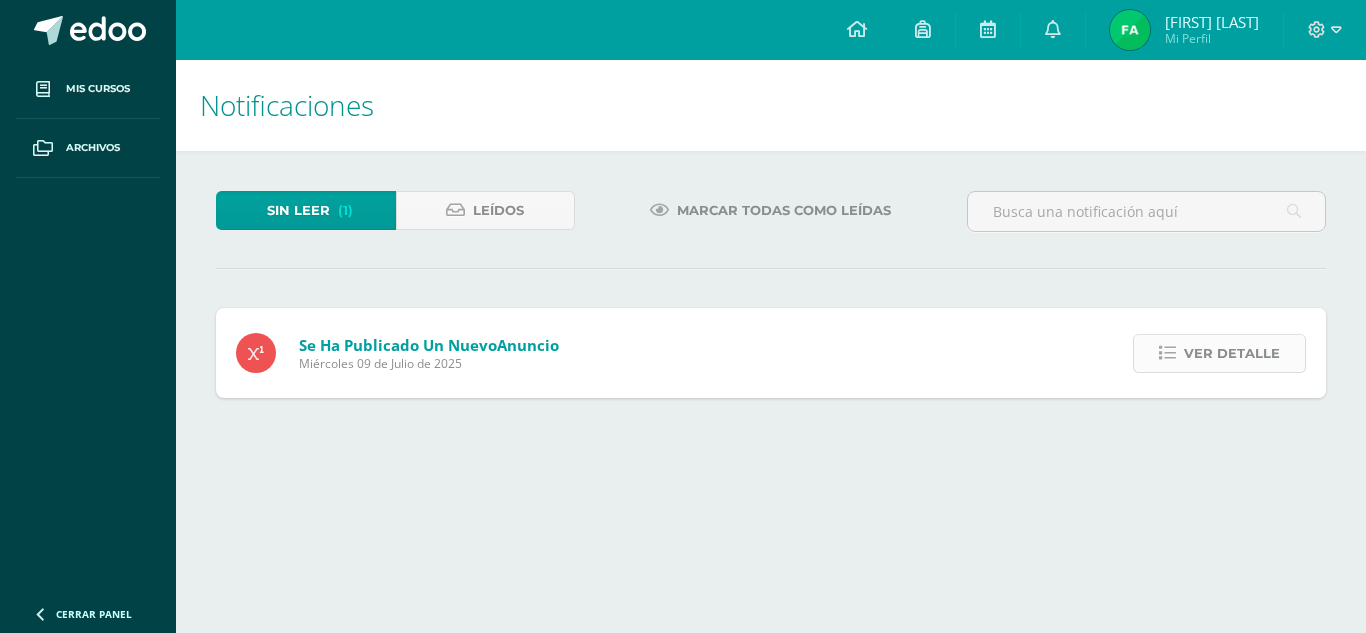 click at bounding box center (1167, 353) 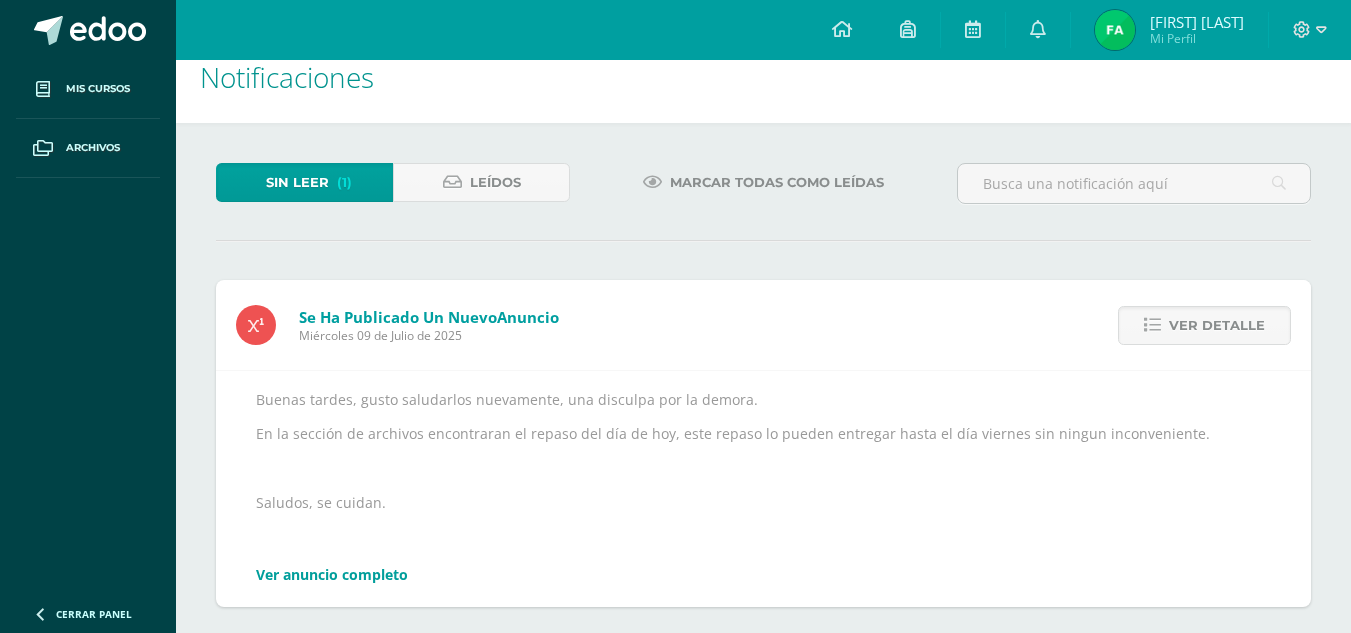 scroll, scrollTop: 42, scrollLeft: 0, axis: vertical 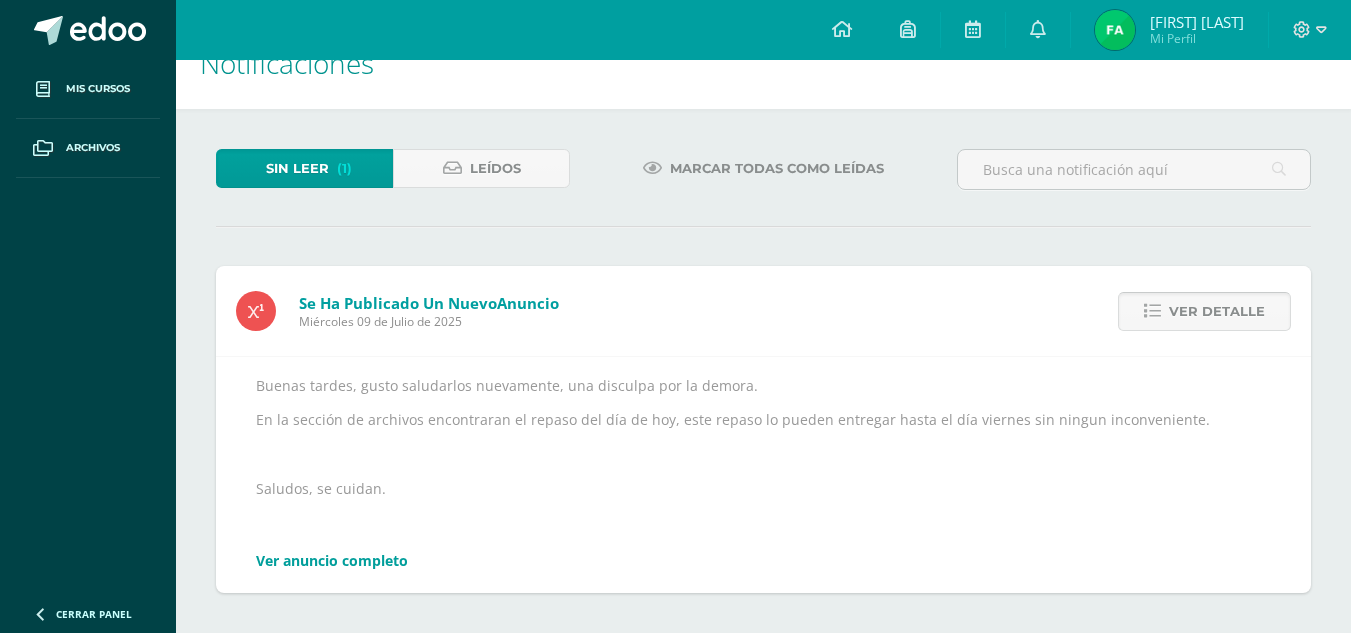 click on "Ver detalle" at bounding box center [1217, 311] 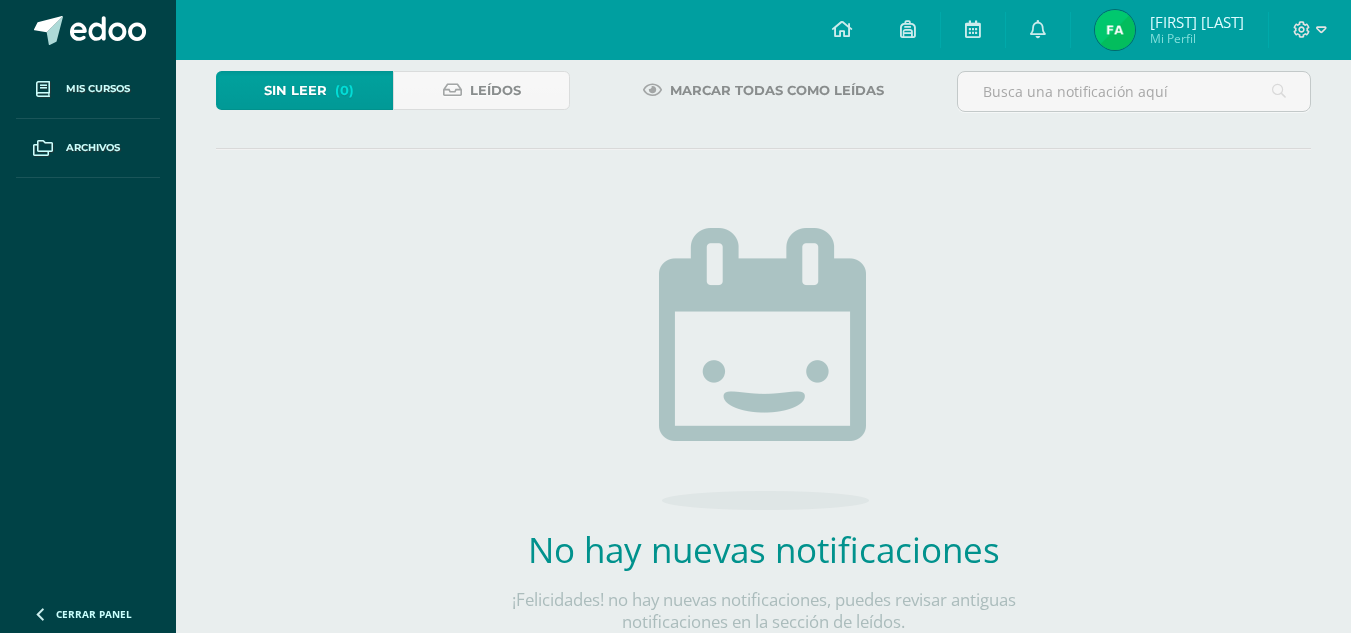 scroll, scrollTop: 0, scrollLeft: 0, axis: both 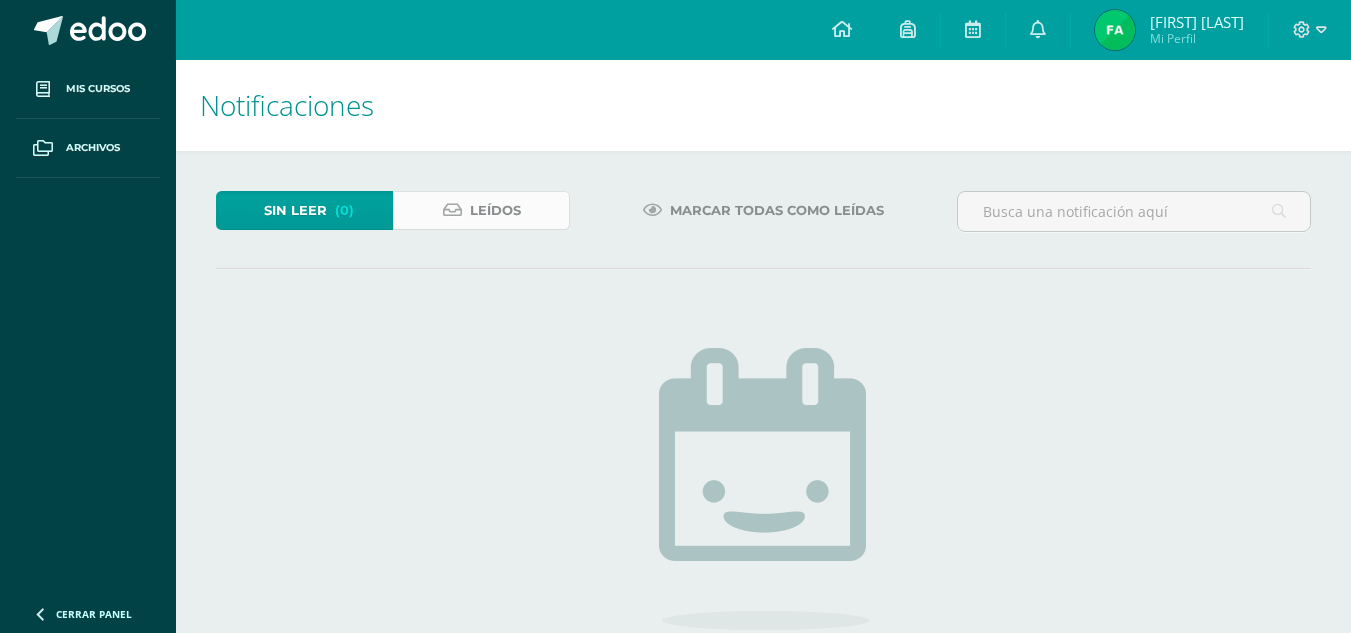 click on "Leídos" at bounding box center (481, 210) 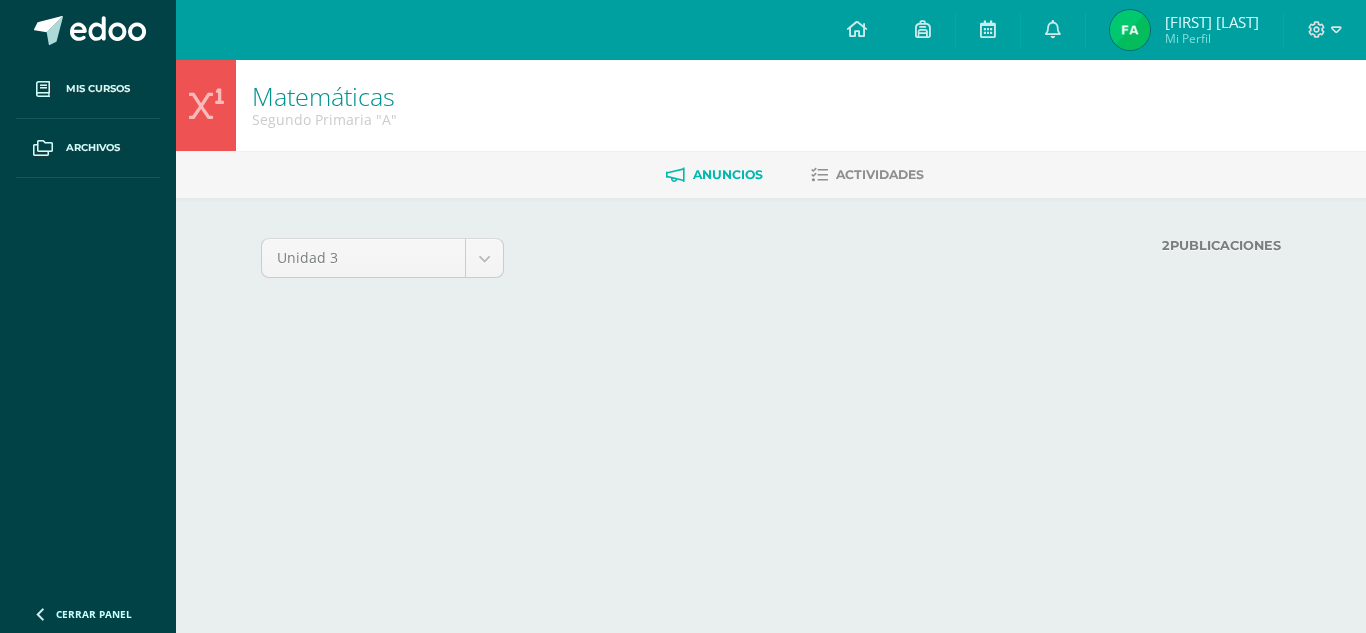 scroll, scrollTop: 0, scrollLeft: 0, axis: both 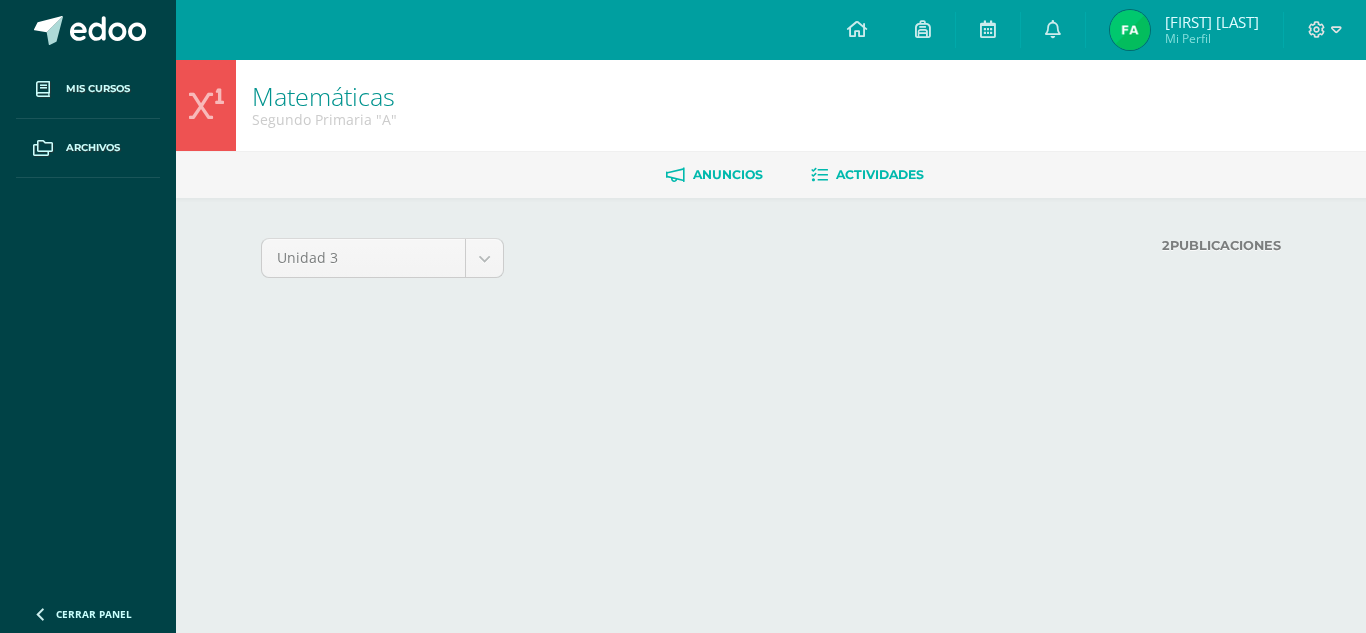 click on "Actividades" at bounding box center [867, 175] 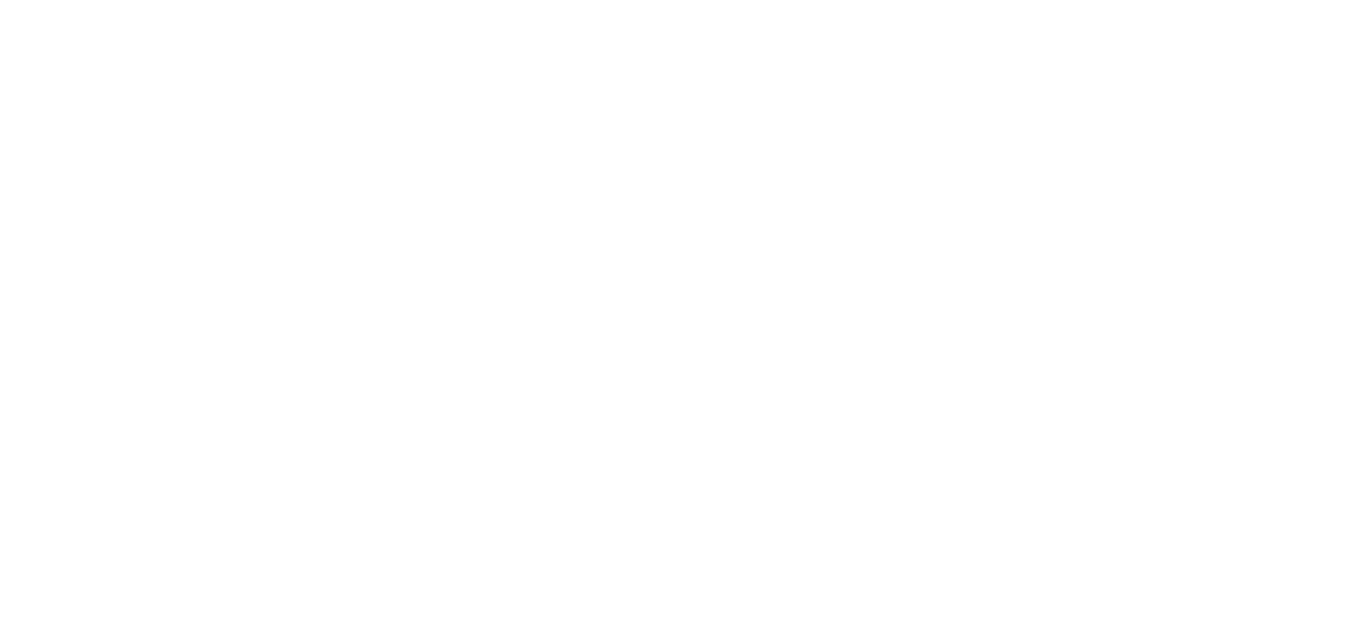 scroll, scrollTop: 0, scrollLeft: 0, axis: both 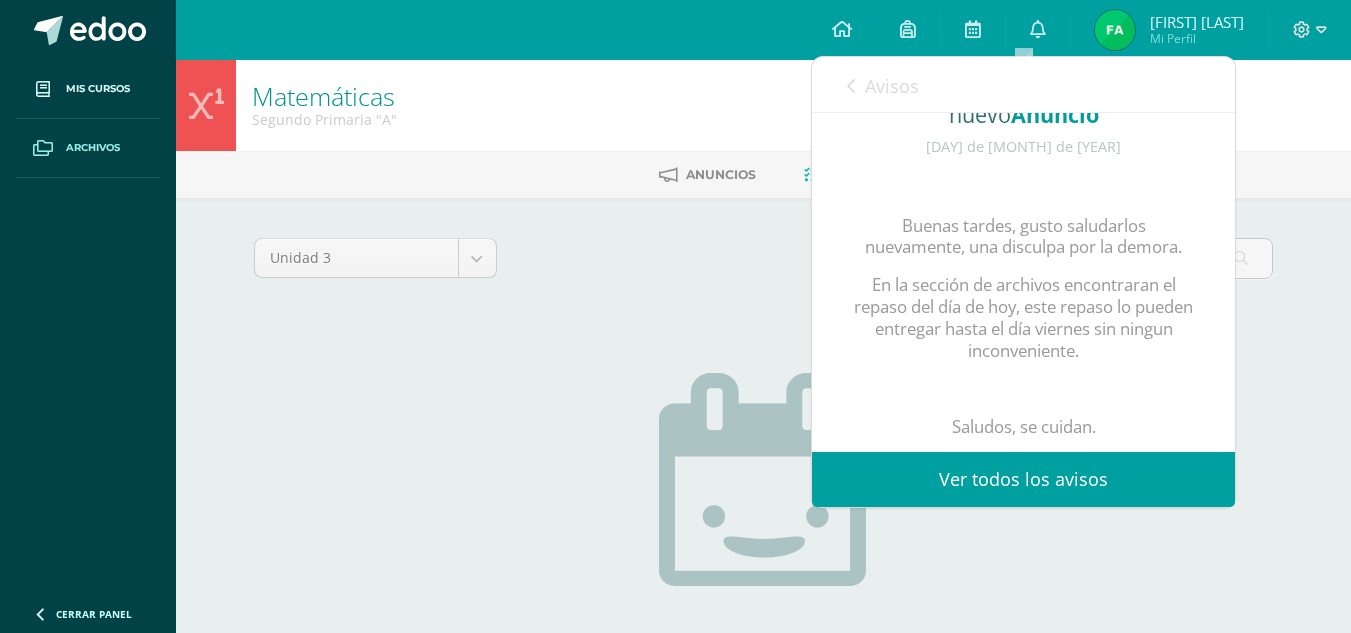 click on "Archivos" at bounding box center (93, 148) 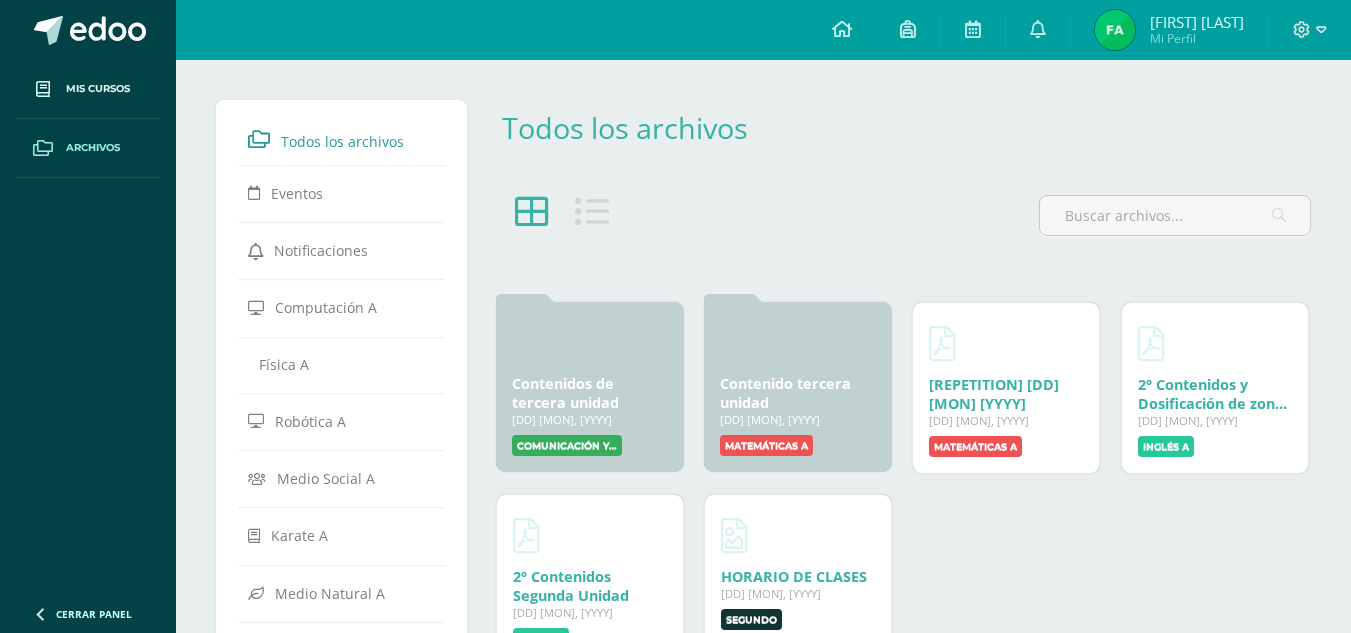 scroll, scrollTop: 0, scrollLeft: 0, axis: both 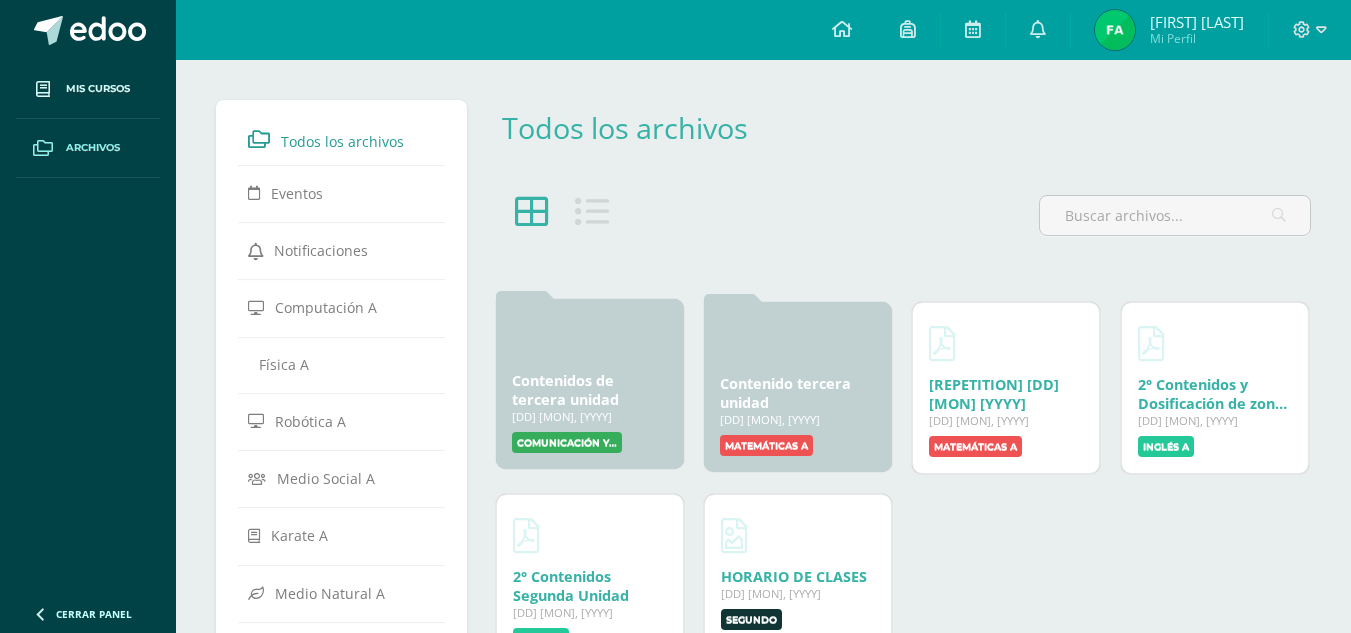 click on "Contenidos de tercera unidad
19 Jun, 2025" at bounding box center [590, 390] 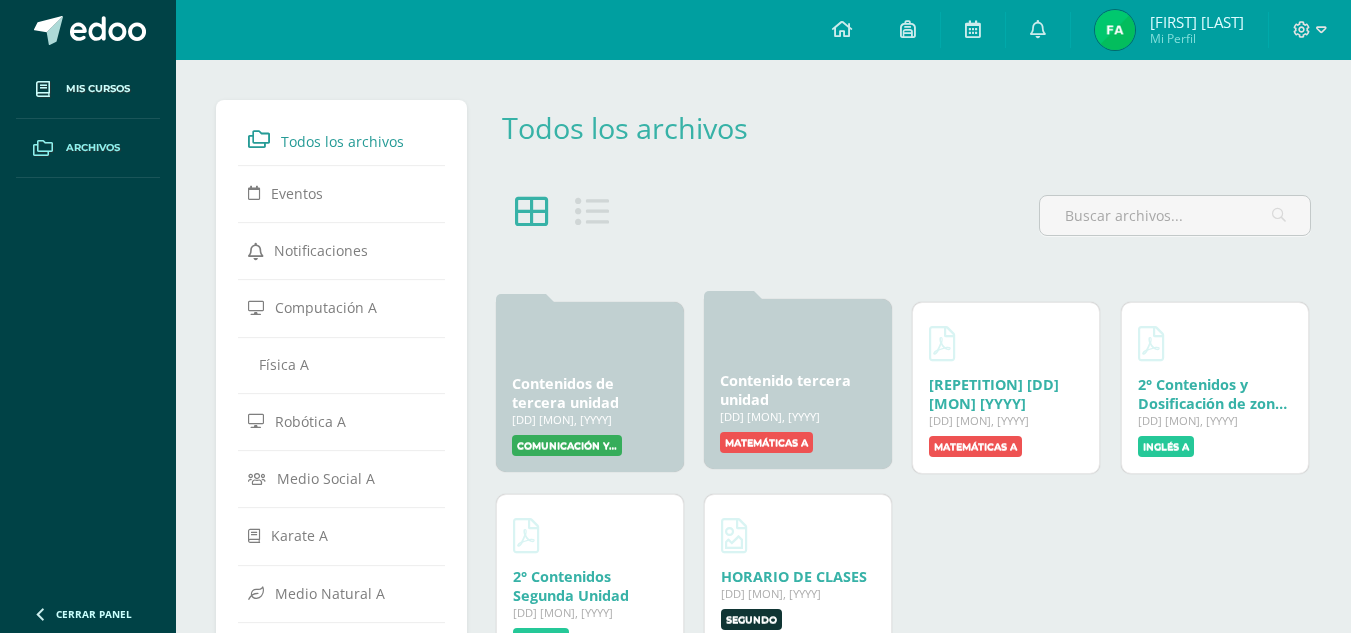 click on "Contenido tercera unidad" at bounding box center (785, 390) 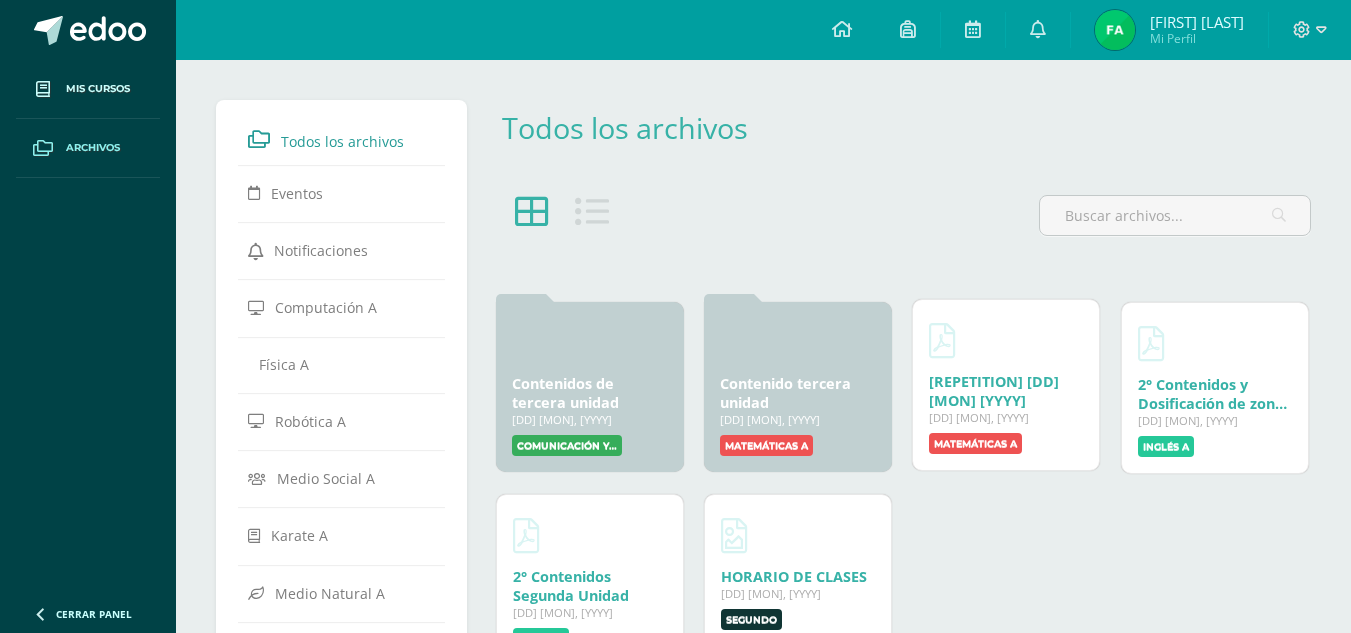 click on "Repaso 09 de Julio 2025" at bounding box center [994, 391] 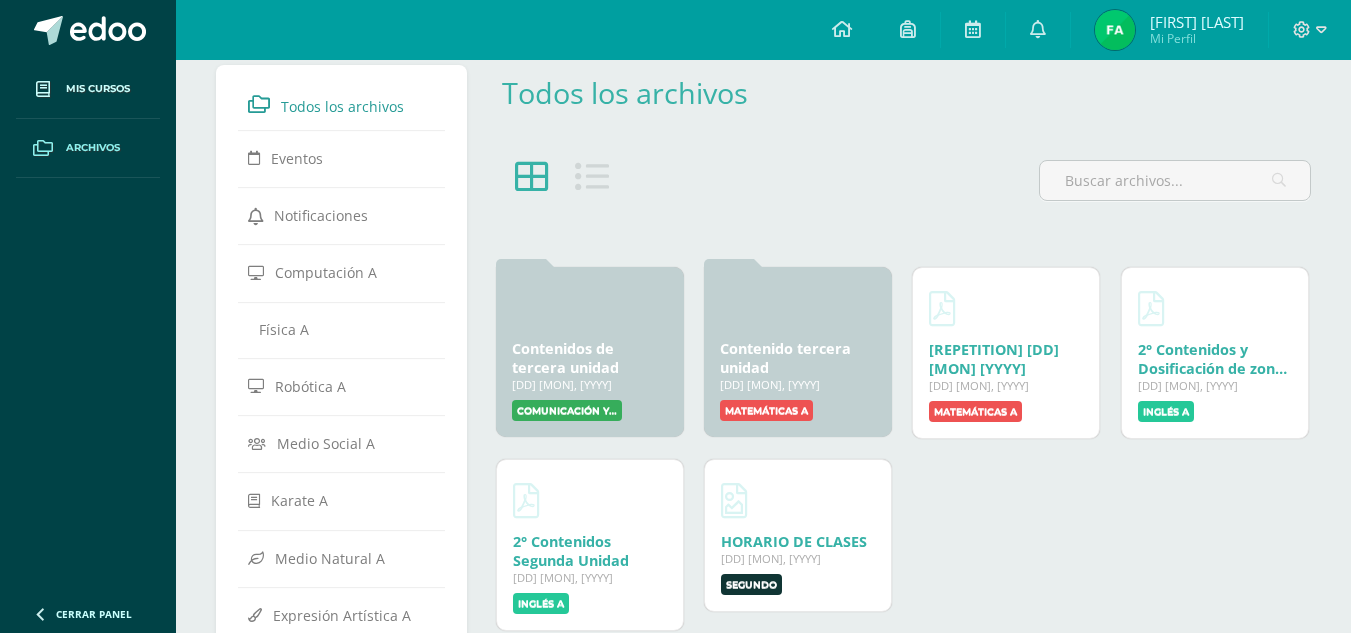 scroll, scrollTop: 0, scrollLeft: 0, axis: both 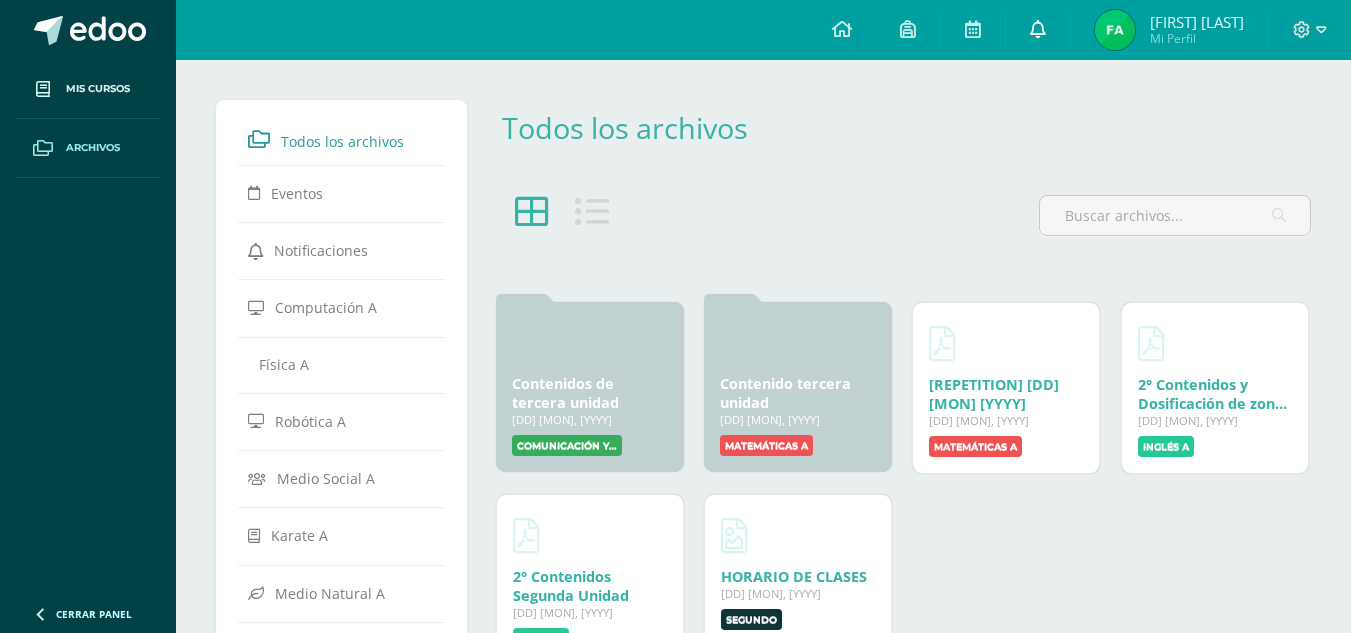 click at bounding box center (1038, 30) 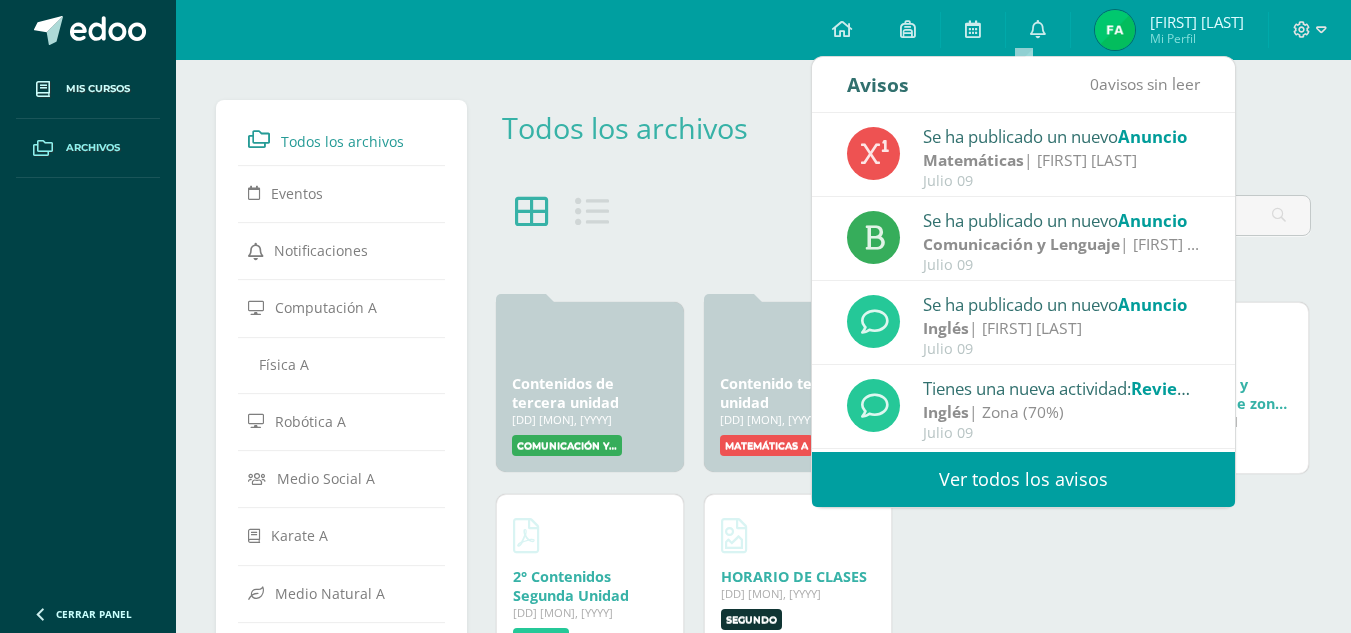 click on "Todos los archivos" at bounding box center (902, 143) 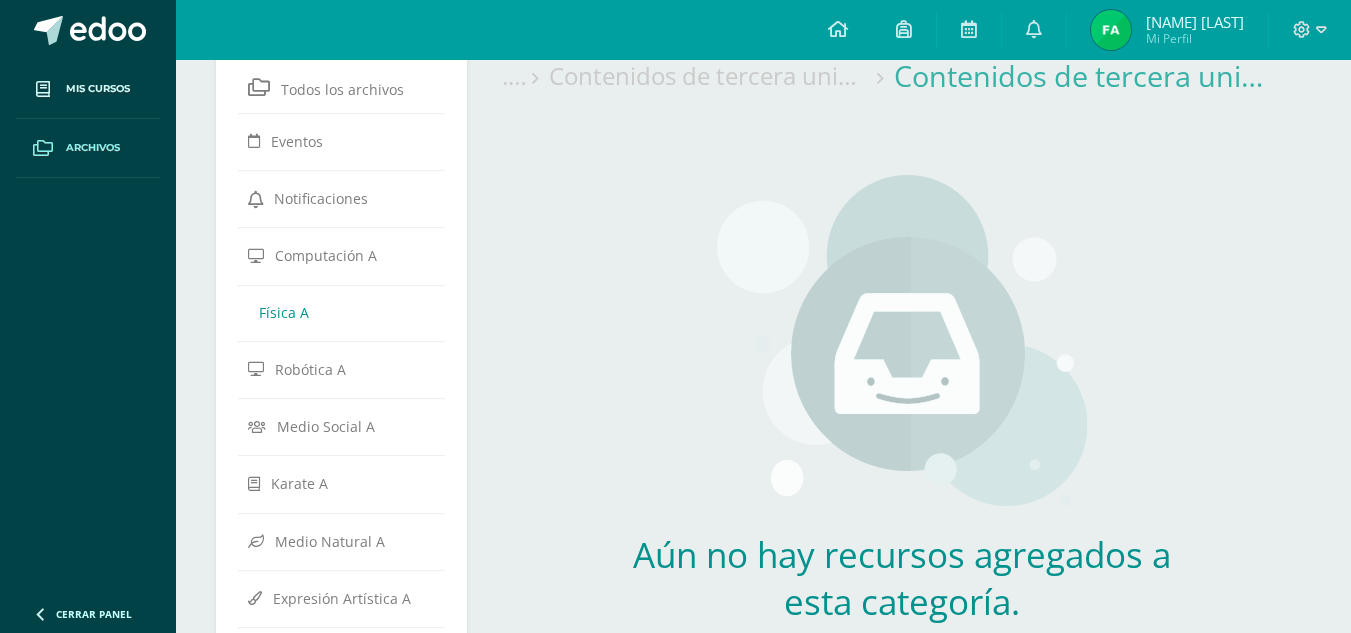 scroll, scrollTop: 0, scrollLeft: 0, axis: both 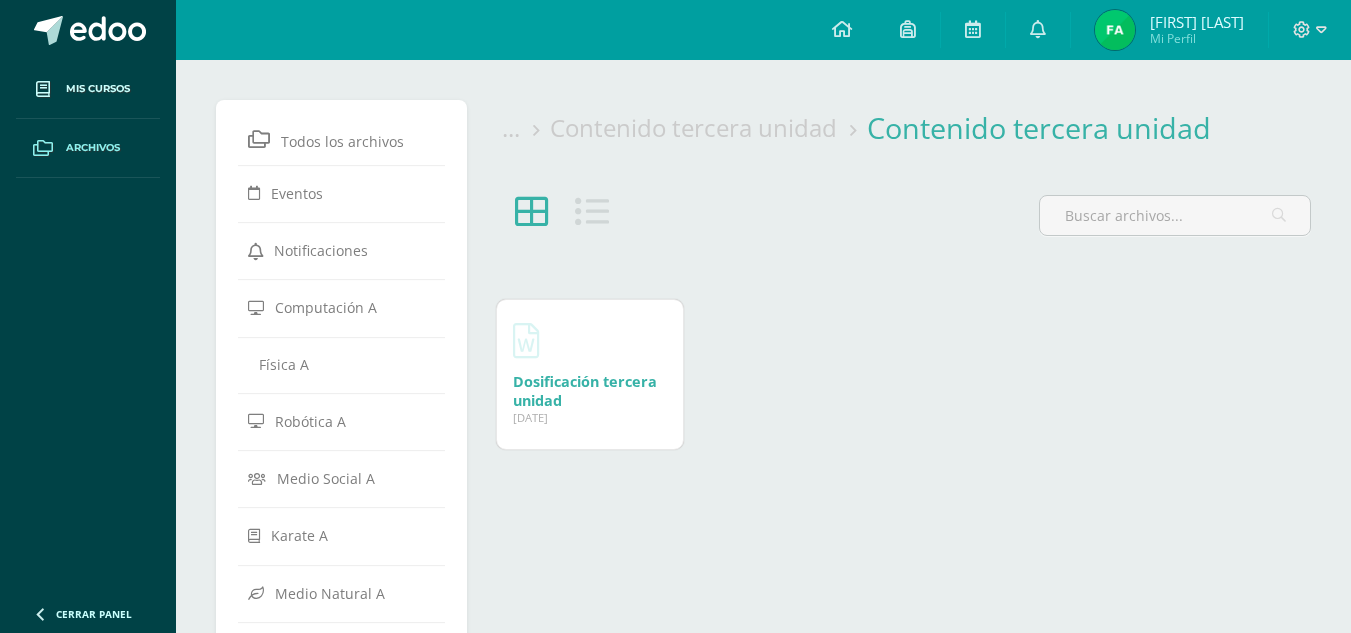 click on "Dosificación tercera unidad" at bounding box center (585, 391) 